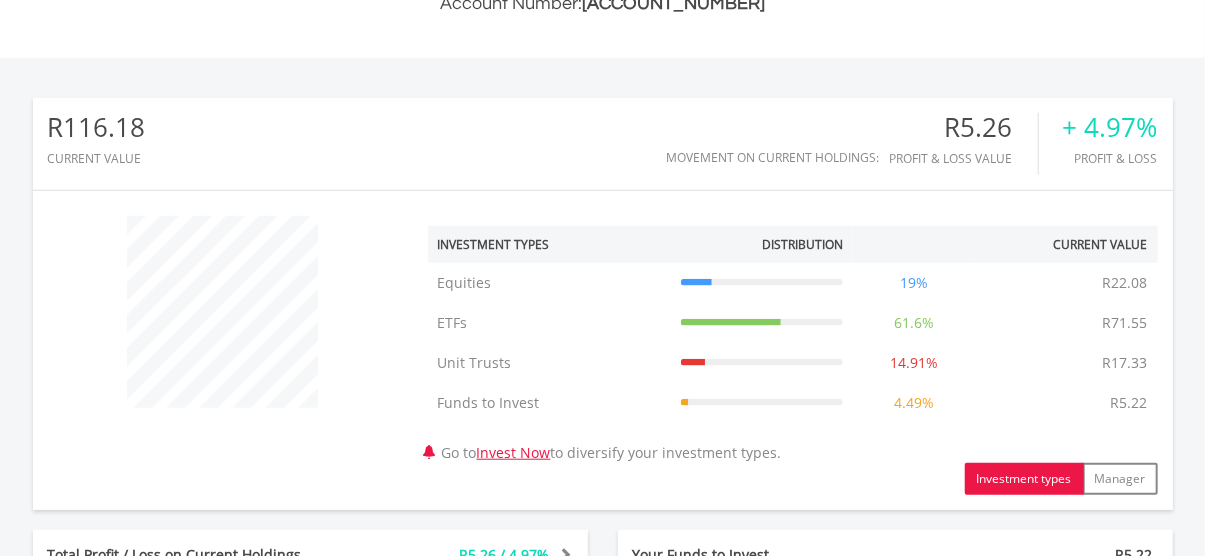 scroll, scrollTop: 563, scrollLeft: 0, axis: vertical 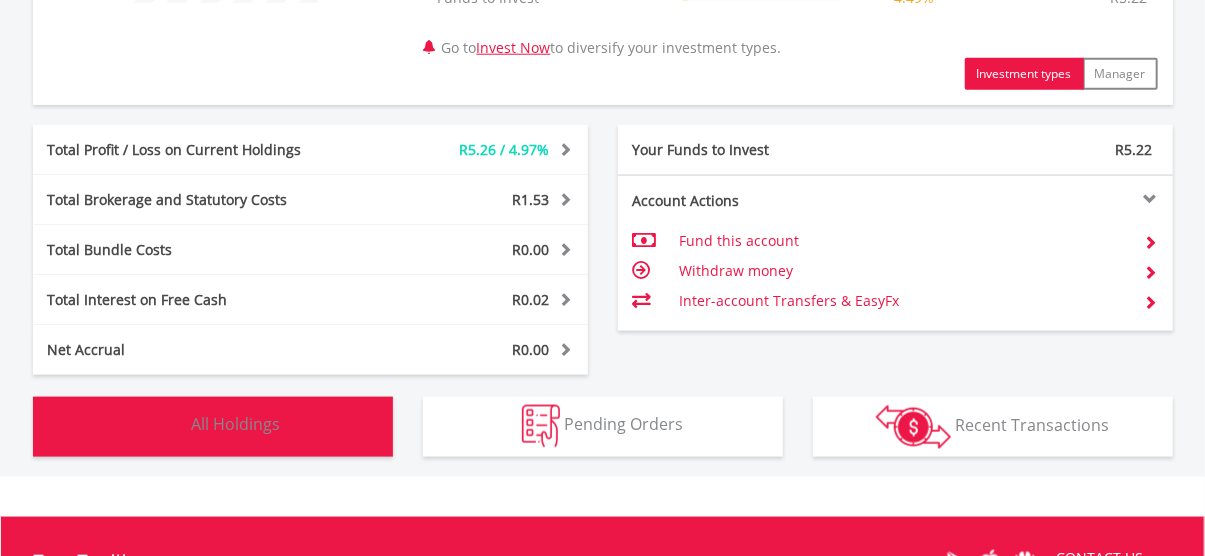 click on "All Holdings" at bounding box center [236, 425] 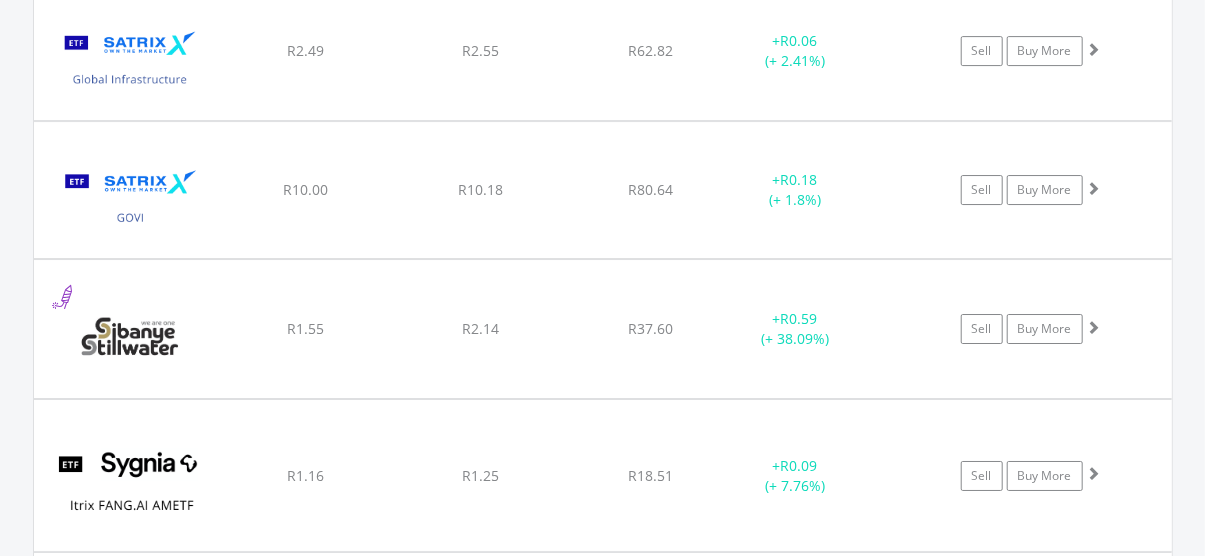 scroll, scrollTop: 3026, scrollLeft: 0, axis: vertical 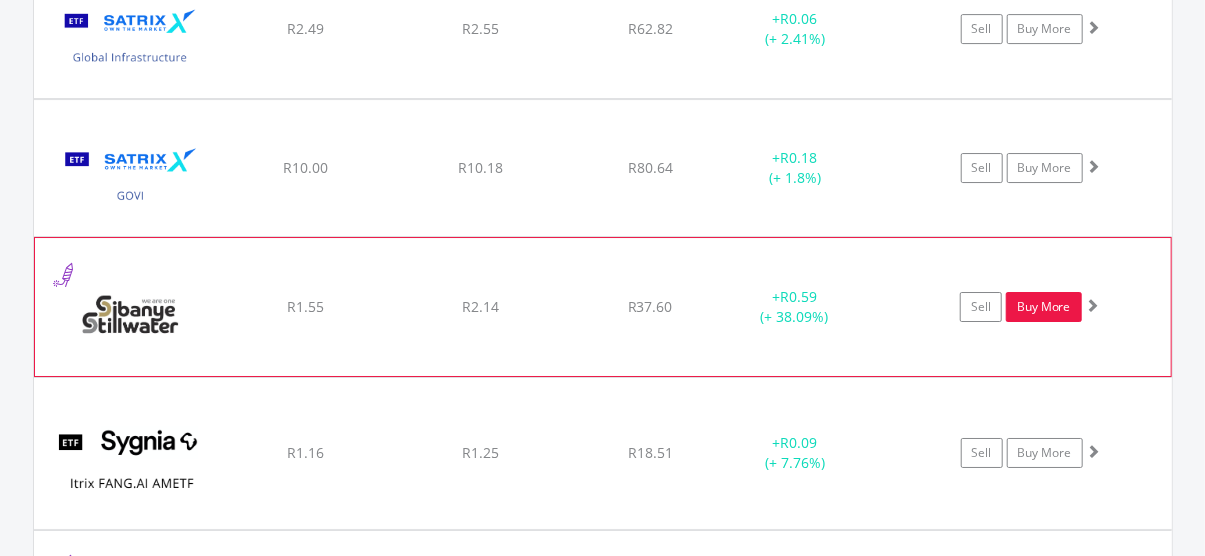 click on "Buy More" at bounding box center [1044, 307] 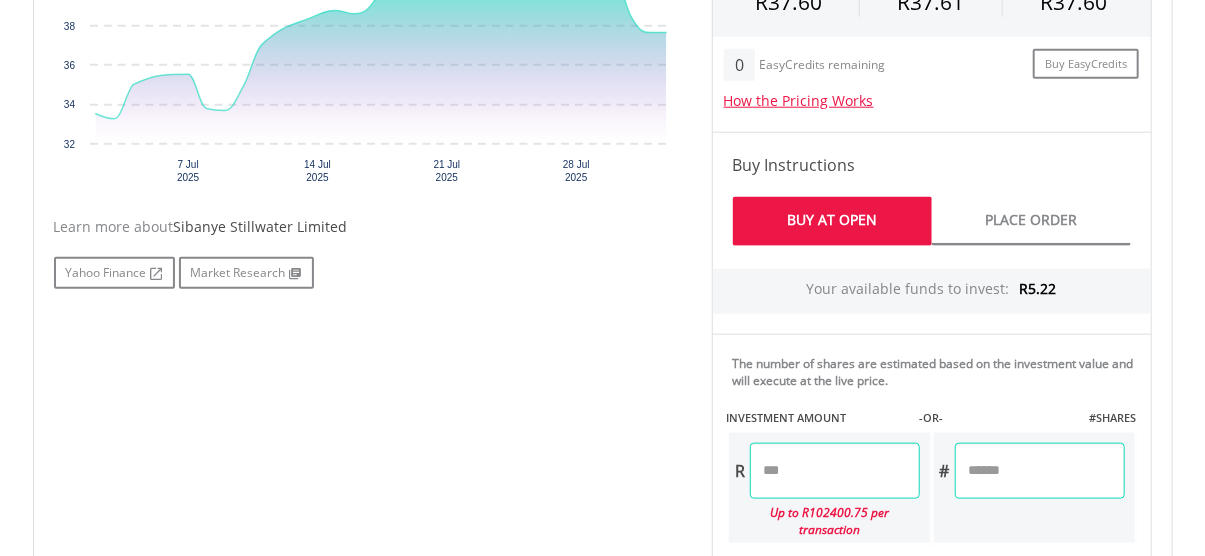 scroll, scrollTop: 865, scrollLeft: 0, axis: vertical 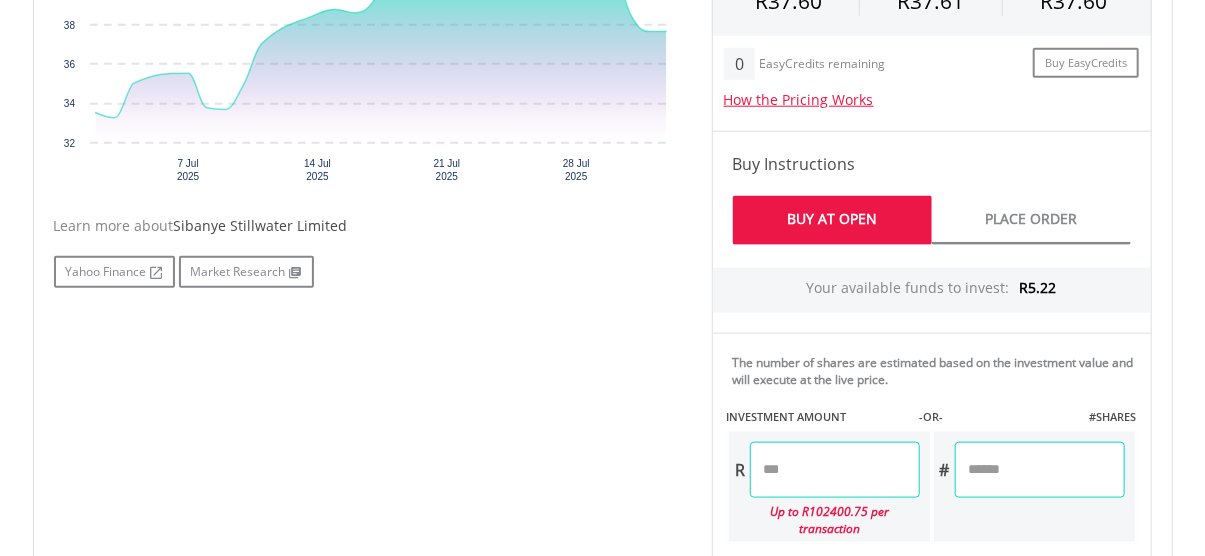 click at bounding box center (835, 470) 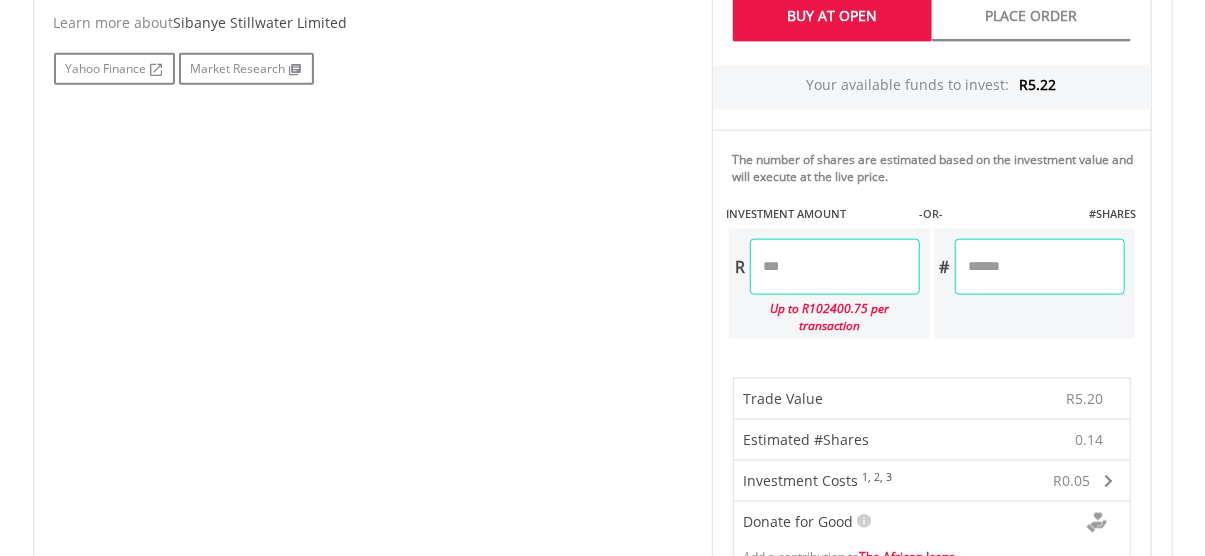 scroll, scrollTop: 1050, scrollLeft: 0, axis: vertical 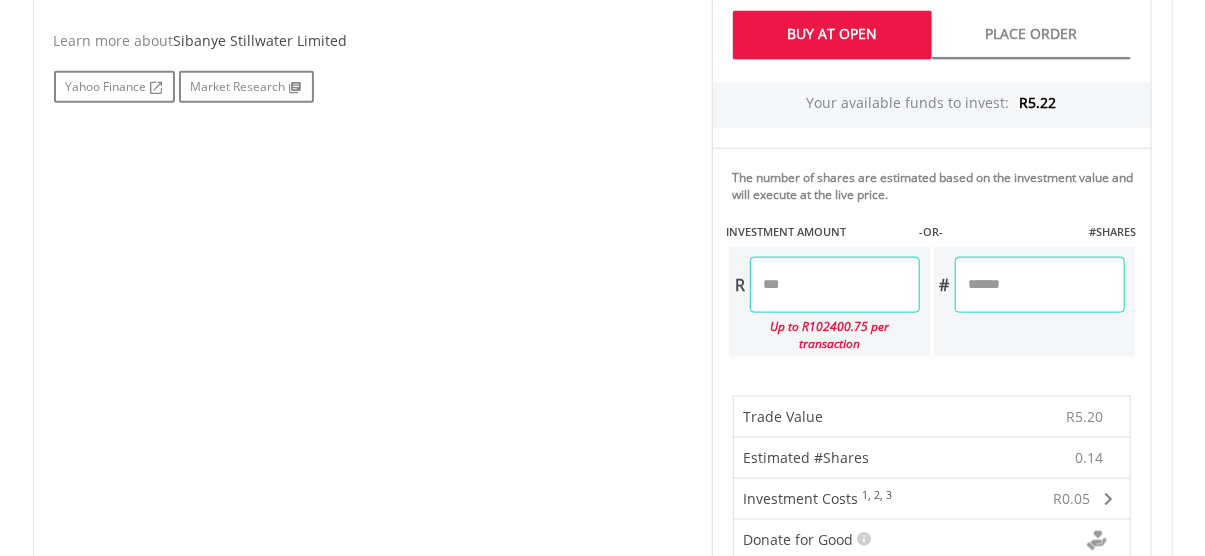 click on "****" at bounding box center [835, 285] 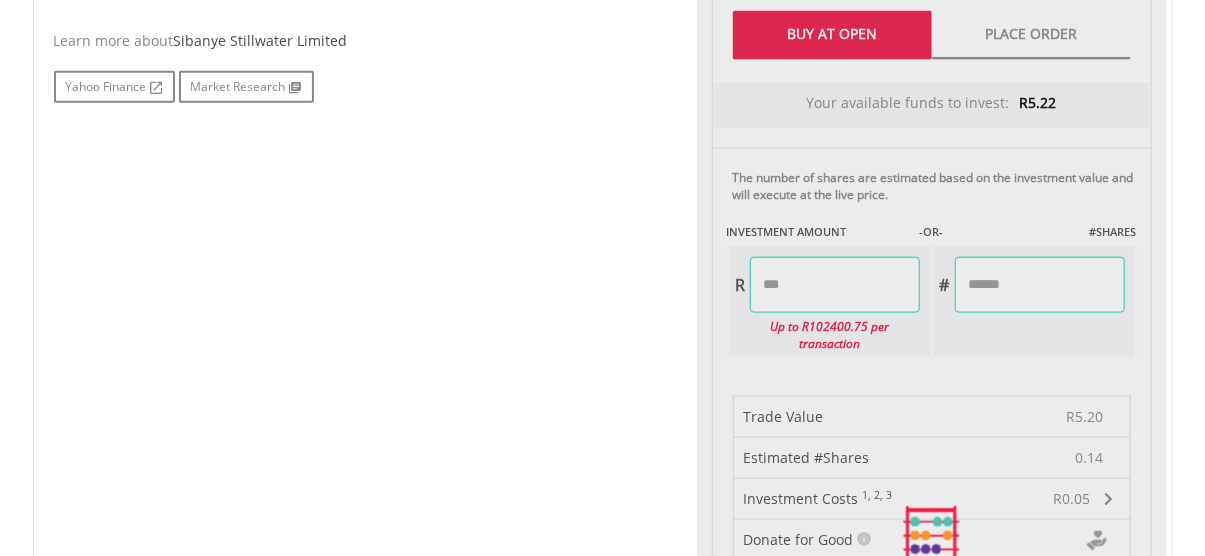 click on "No chart available.
1 MO CHANGE
12.34%
DAILY CHANGE
0.00%
1M
3M
6M
1Y
MAX
Chart 7 Jul ​" at bounding box center [603, 537] 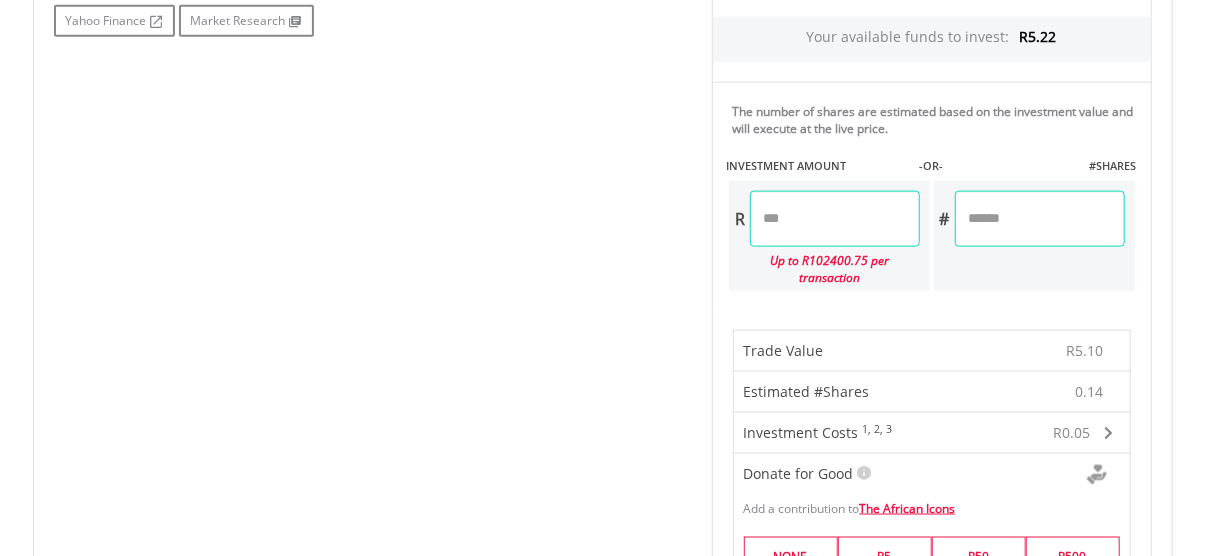 scroll, scrollTop: 1116, scrollLeft: 0, axis: vertical 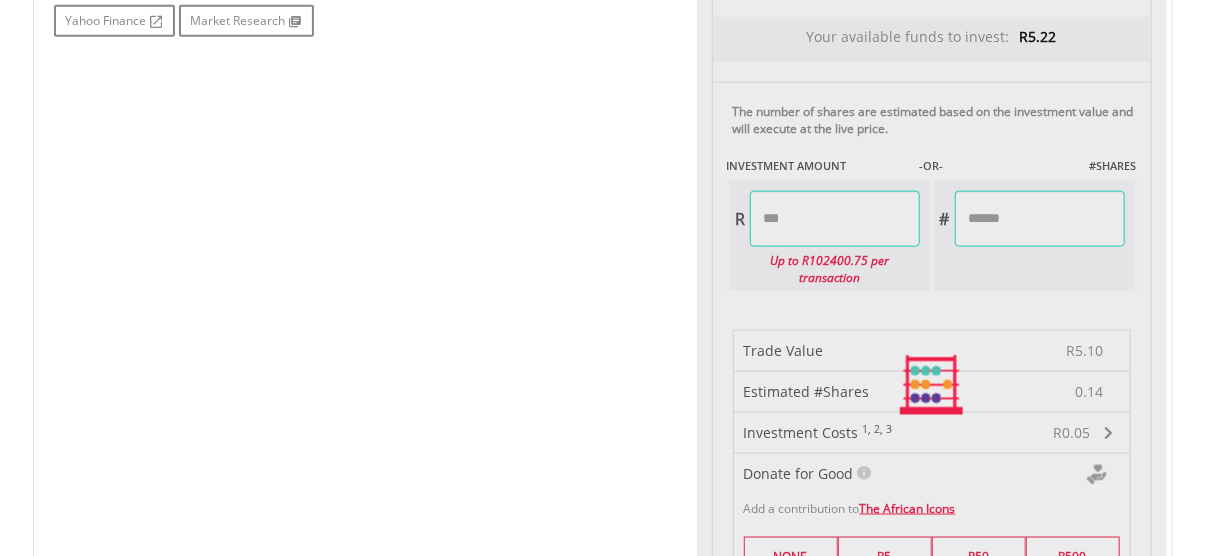 type on "******" 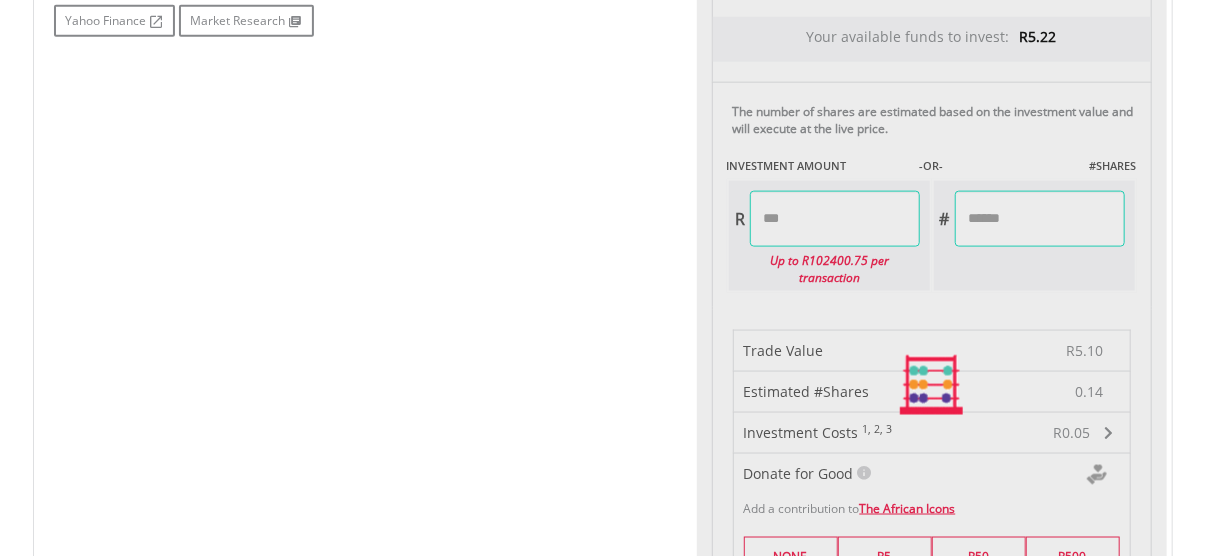 click on "No chart available.
1 MO CHANGE
12.34%
DAILY CHANGE
0.00%
1M
3M
6M
1Y
MAX
Chart 7 Jul ​" at bounding box center (603, 385) 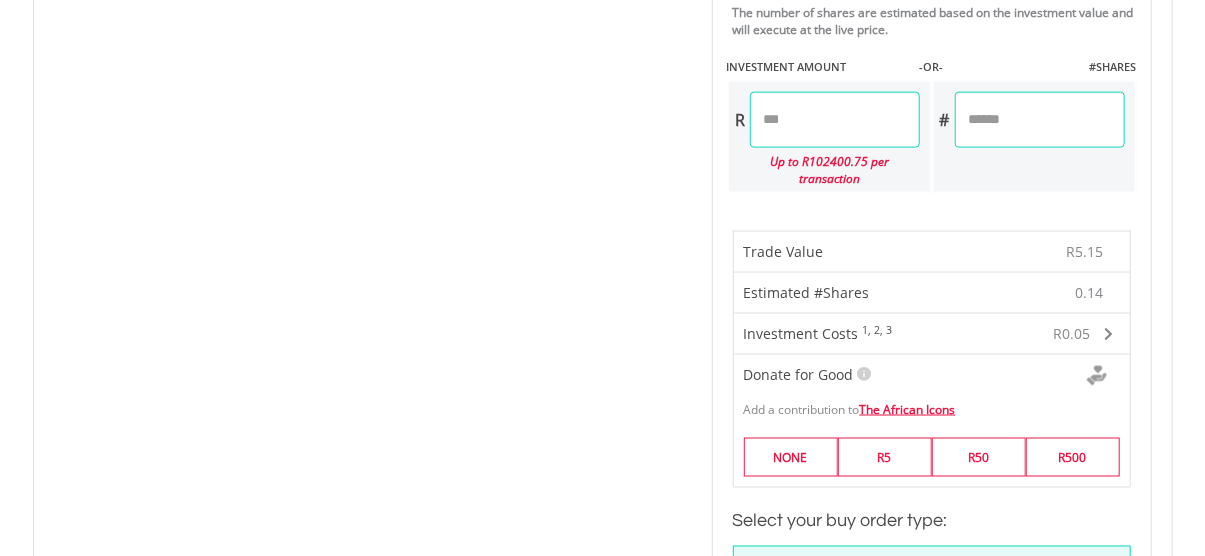 scroll, scrollTop: 1083, scrollLeft: 0, axis: vertical 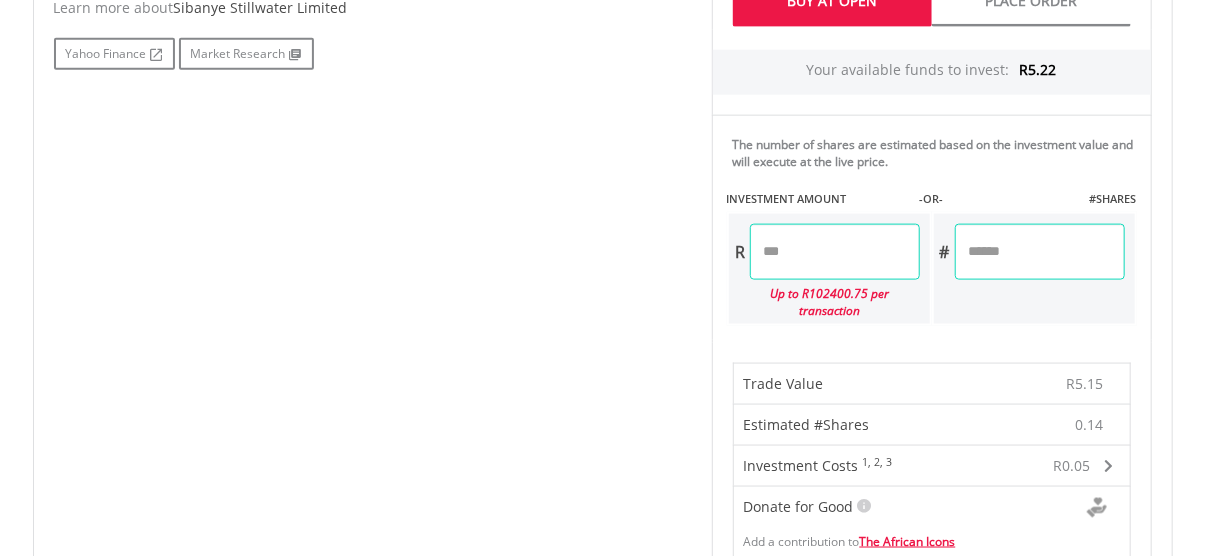 click on "****" at bounding box center (835, 252) 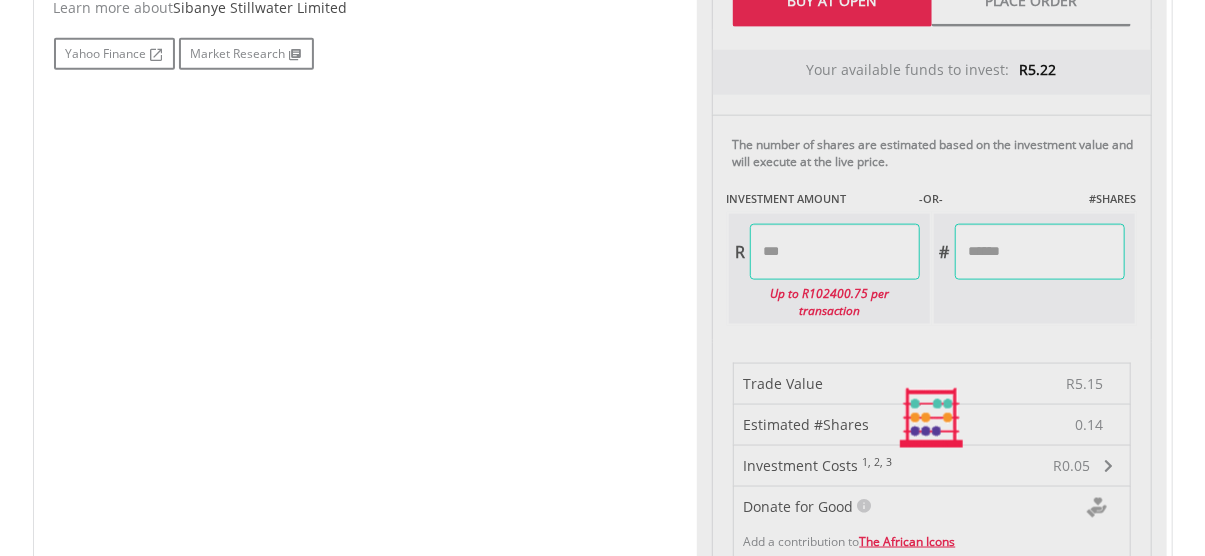 click on "No chart available.
1 MO CHANGE
12.34%
DAILY CHANGE
0.00%
1M
3M
6M
1Y
MAX
Chart 7 Jul ​" at bounding box center [603, 418] 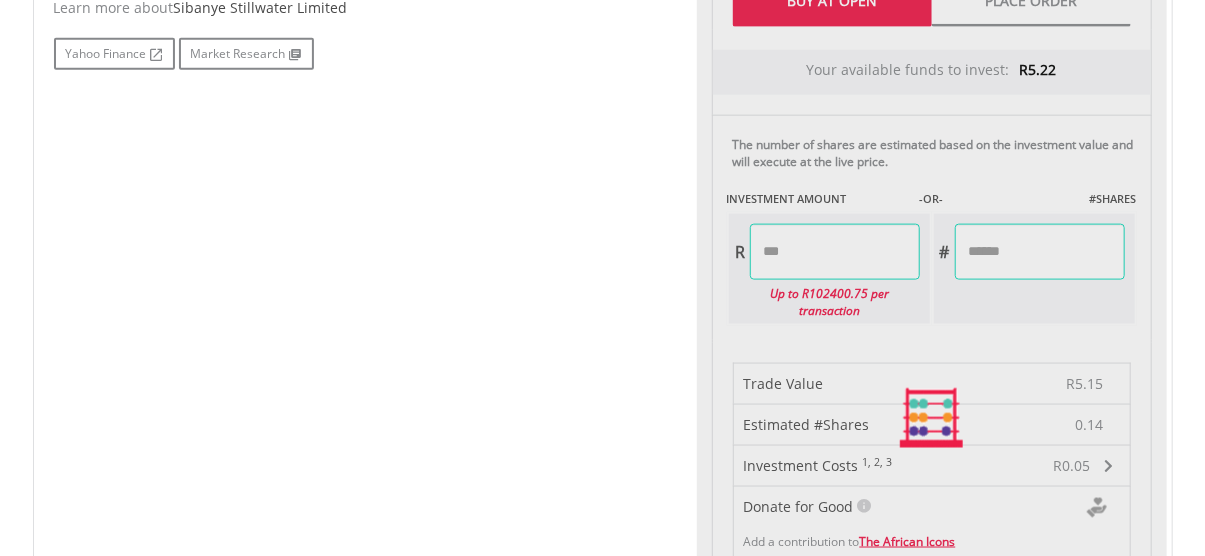 type on "******" 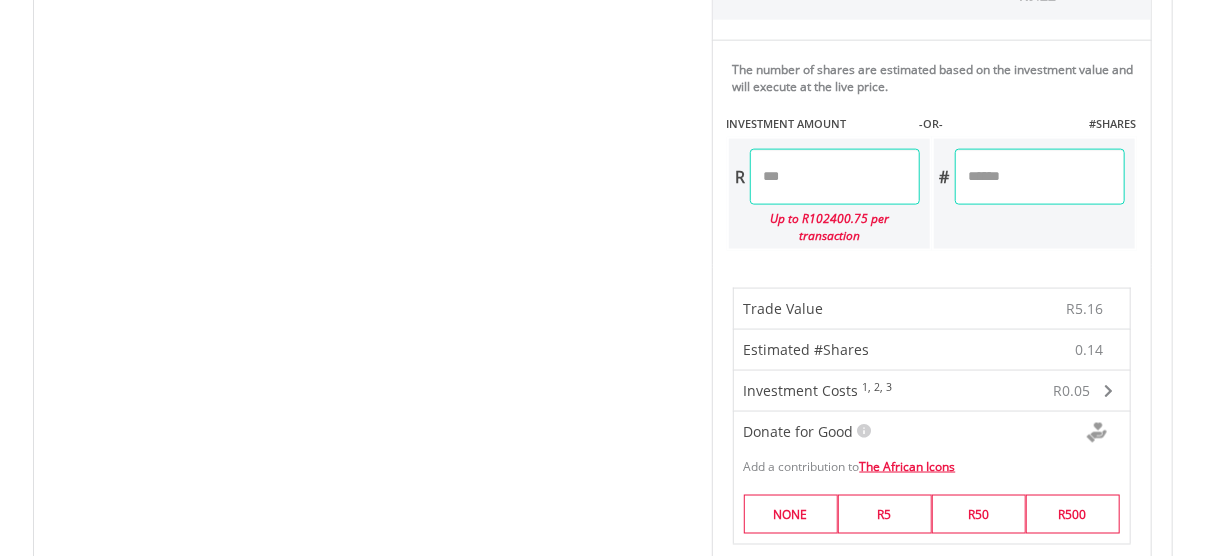 scroll, scrollTop: 1158, scrollLeft: 0, axis: vertical 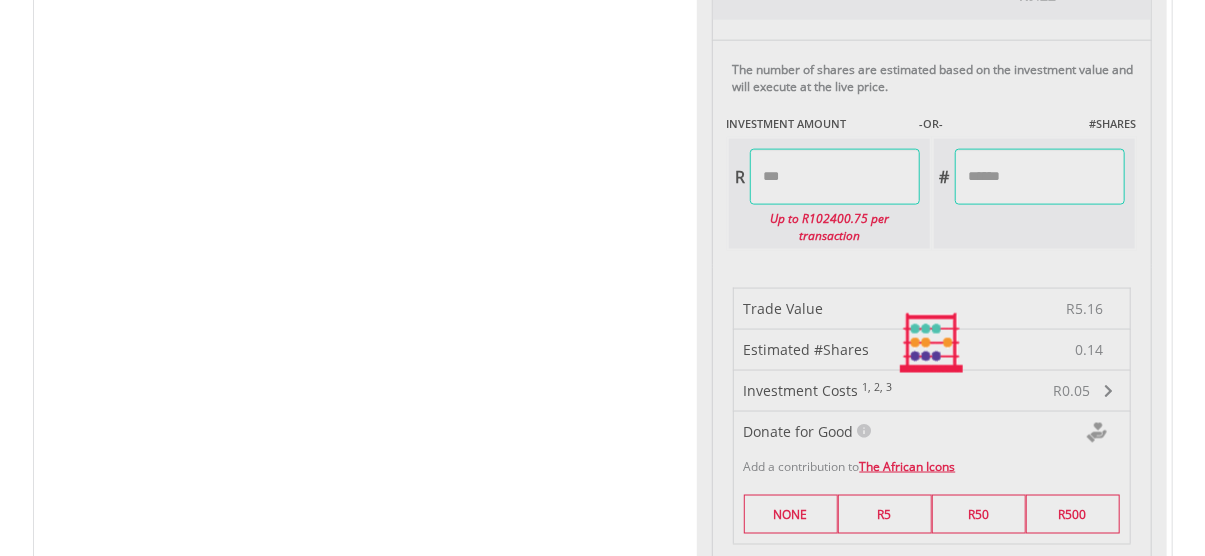 type on "******" 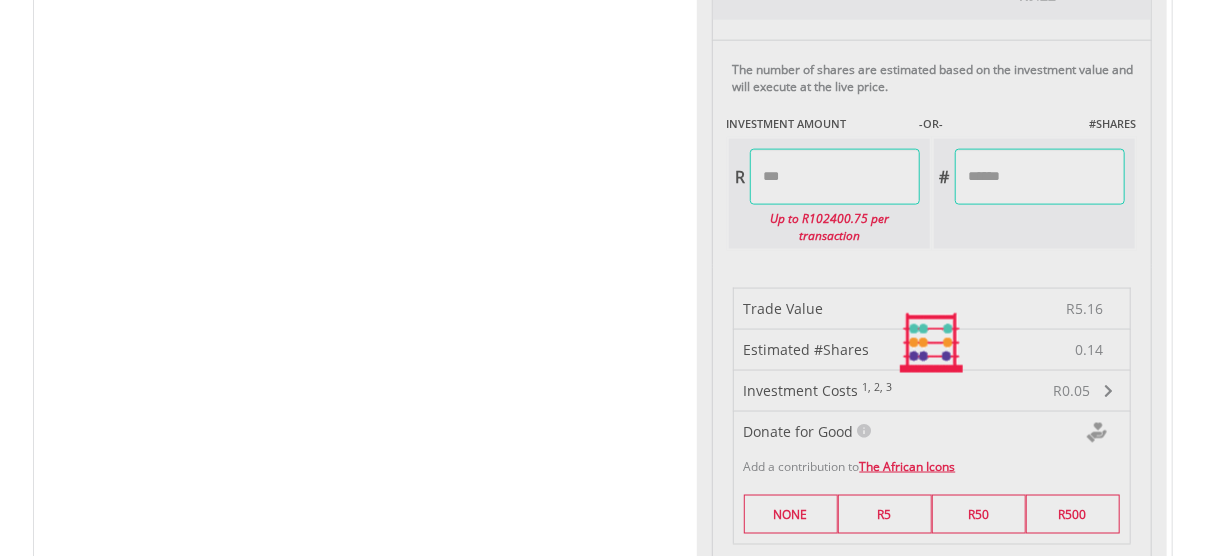 click on "No chart available.
1 MO CHANGE
12.34%
DAILY CHANGE
0.00%
1M
3M
6M
1Y
MAX
Chart 7 Jul ​" at bounding box center [603, 343] 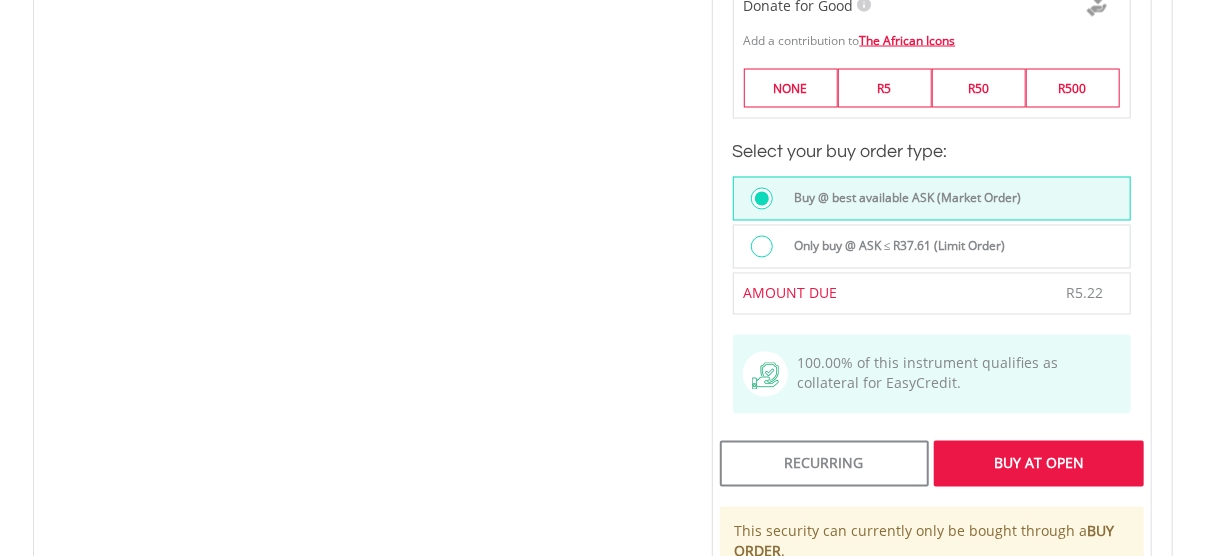 scroll, scrollTop: 1590, scrollLeft: 0, axis: vertical 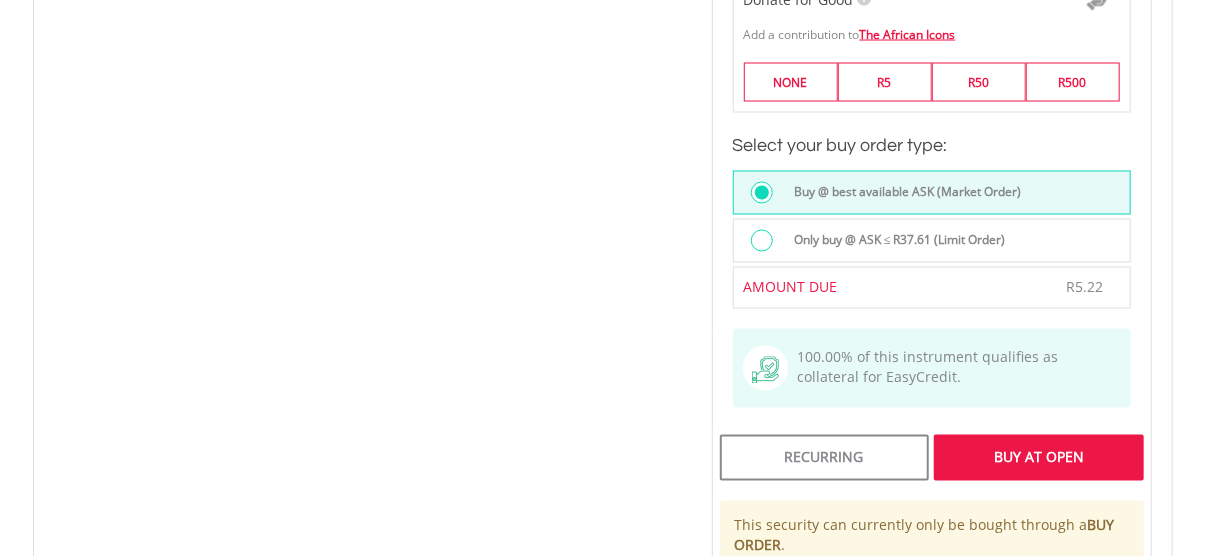 click on "Buy At Open" at bounding box center [1038, 458] 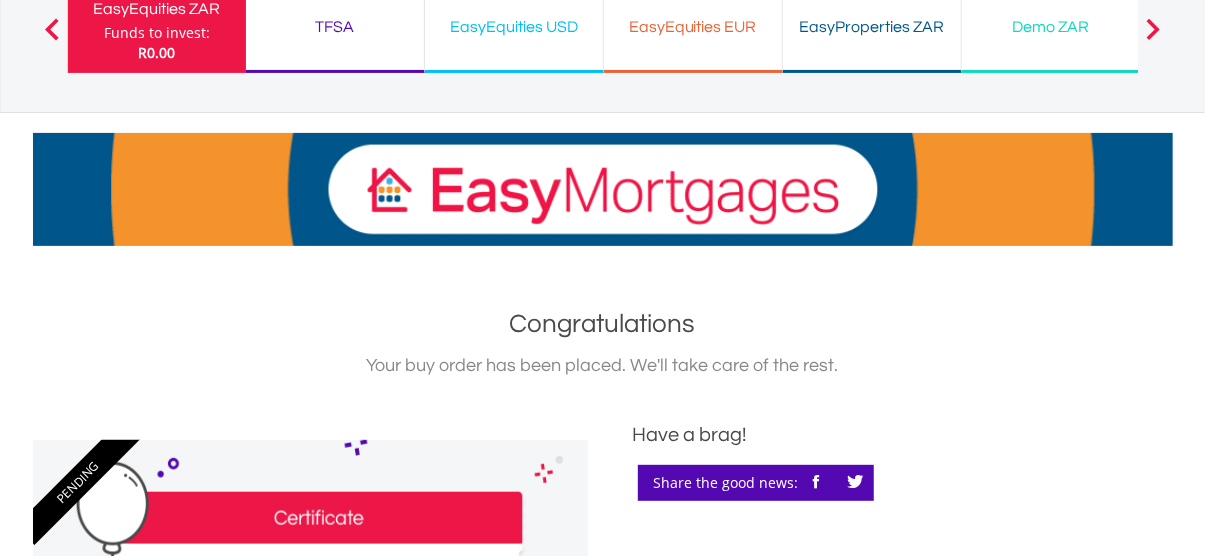 scroll, scrollTop: 0, scrollLeft: 0, axis: both 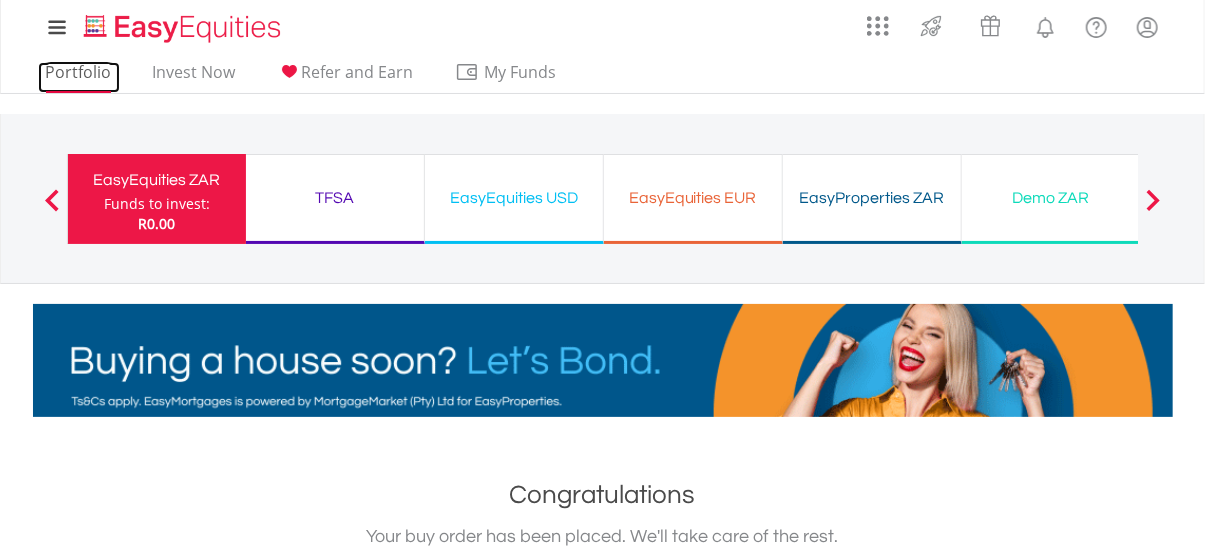 click on "Portfolio" at bounding box center (79, 77) 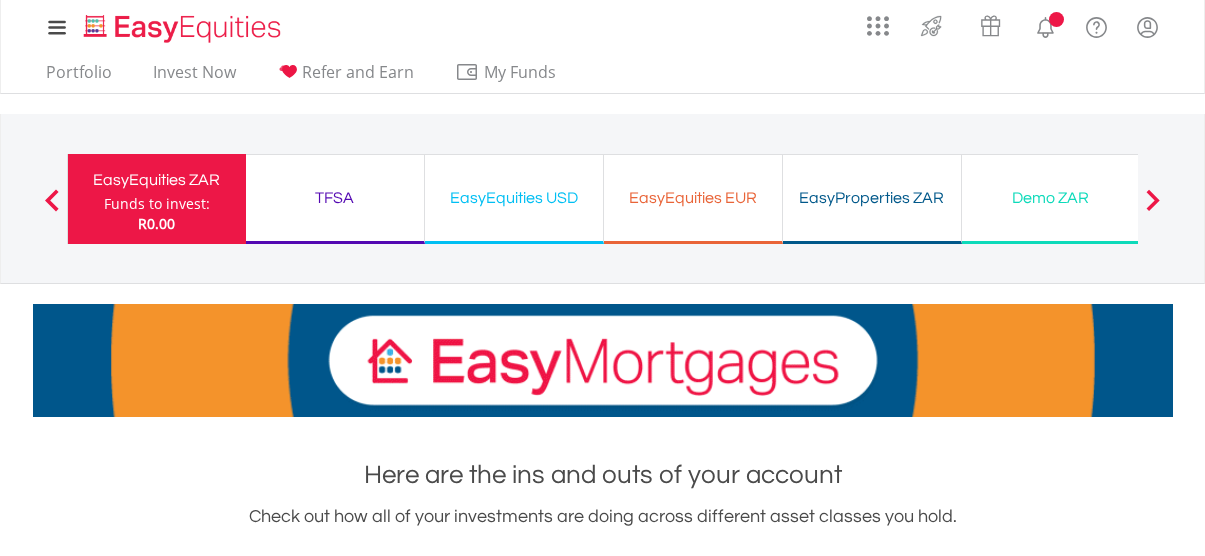 scroll, scrollTop: 0, scrollLeft: 0, axis: both 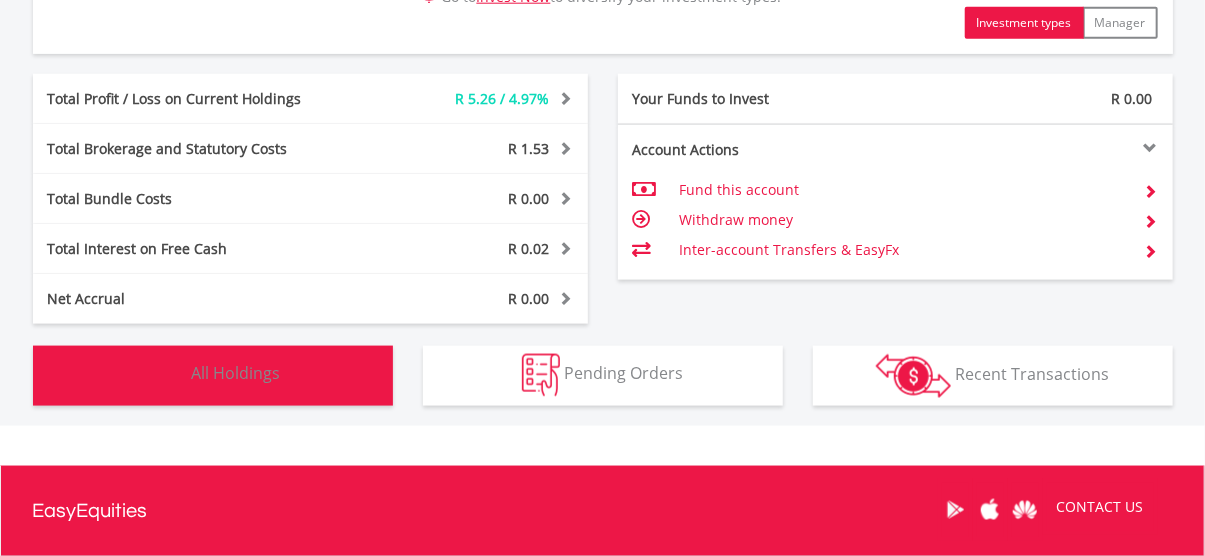 click on "All Holdings" at bounding box center (236, 374) 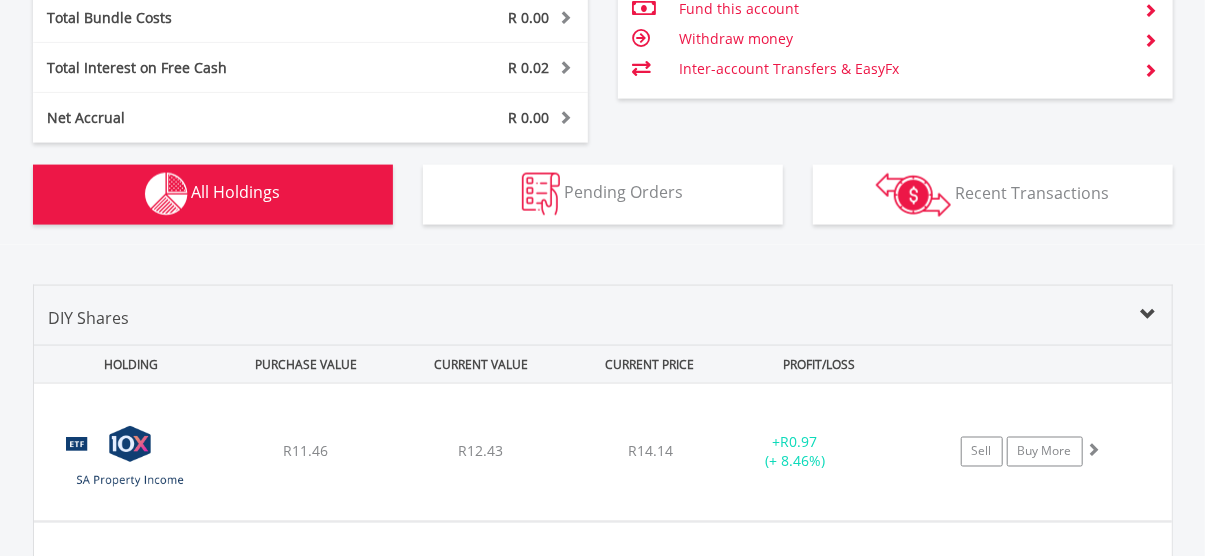 scroll, scrollTop: 1241, scrollLeft: 0, axis: vertical 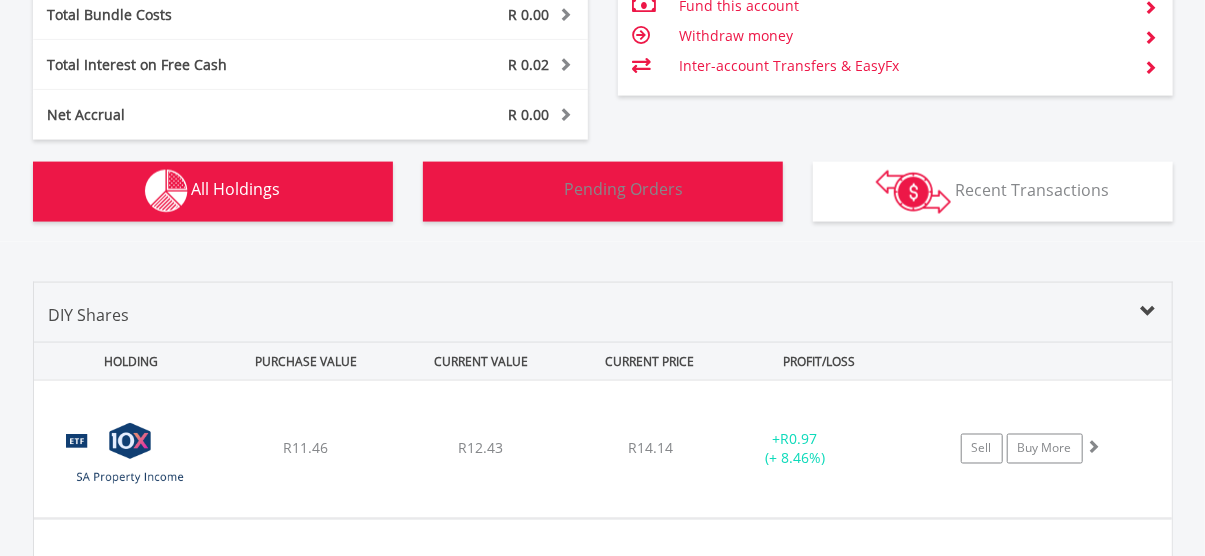 click on "Pending Orders
Pending Orders" at bounding box center (603, 192) 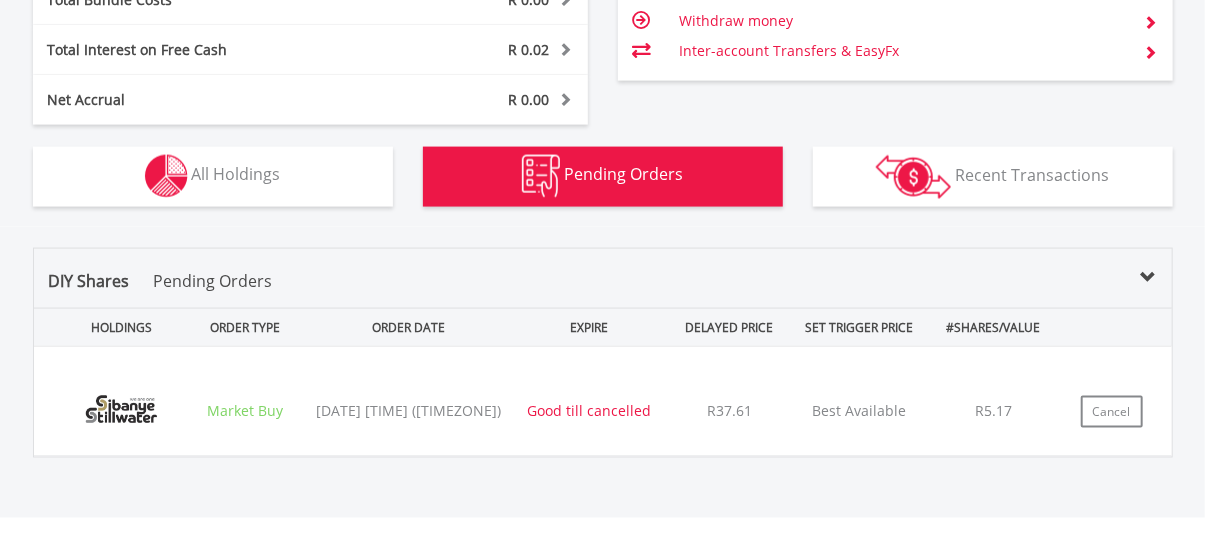 scroll, scrollTop: 1254, scrollLeft: 0, axis: vertical 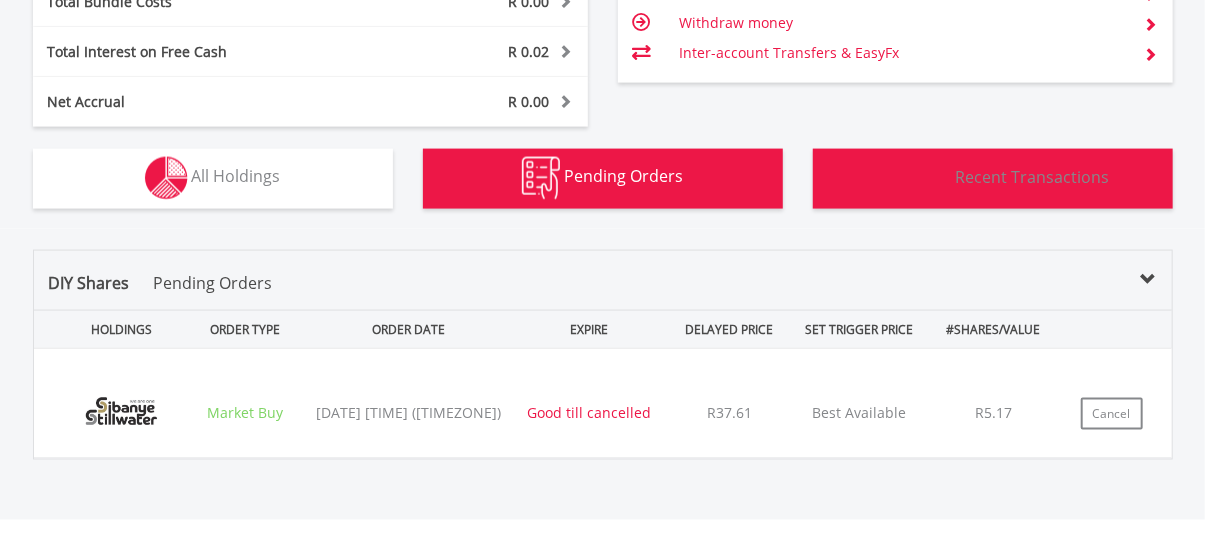 click on "Transactions
Recent Transactions" at bounding box center (993, 179) 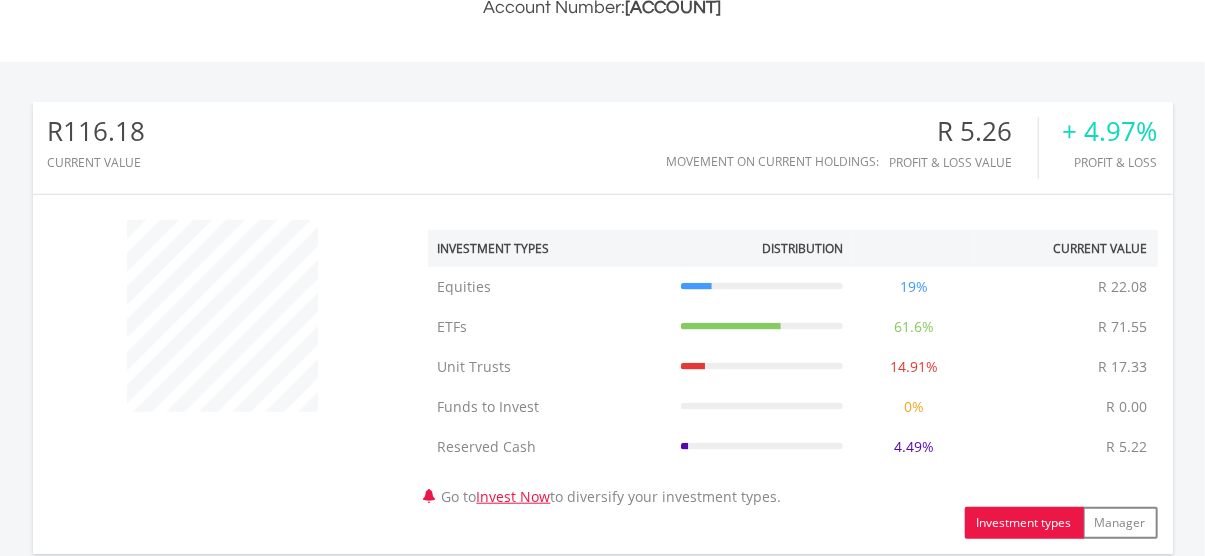 scroll, scrollTop: 546, scrollLeft: 0, axis: vertical 